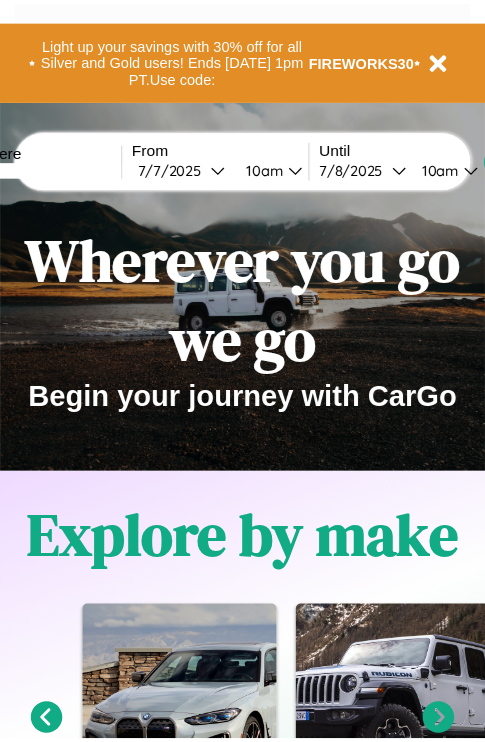 scroll, scrollTop: 0, scrollLeft: 0, axis: both 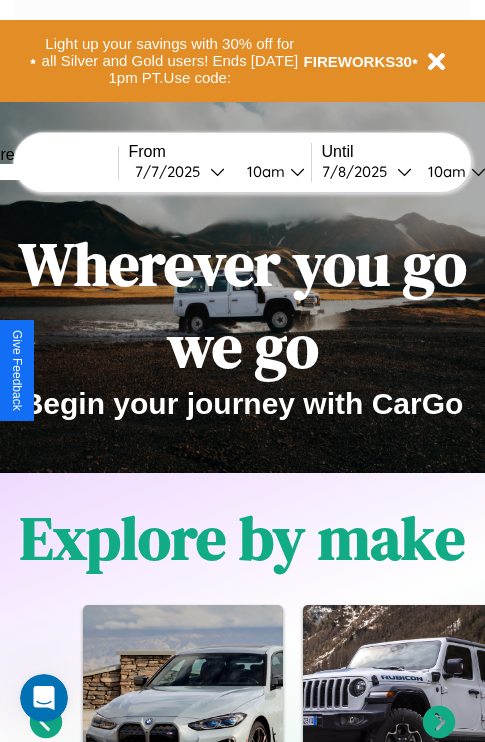 click at bounding box center (43, 172) 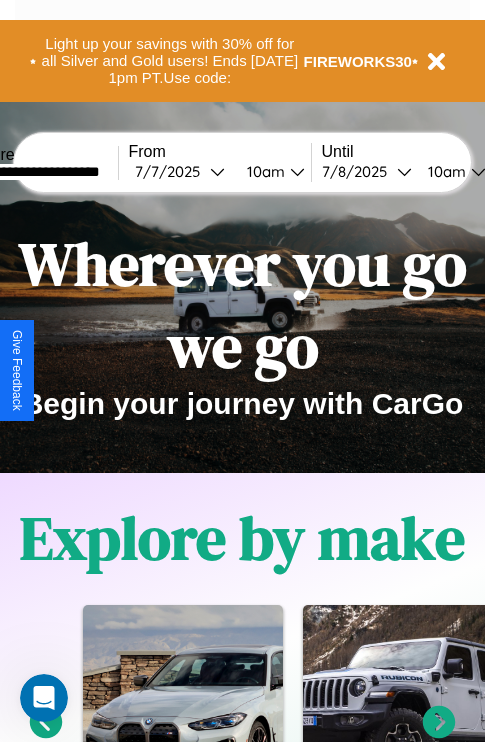 type on "**********" 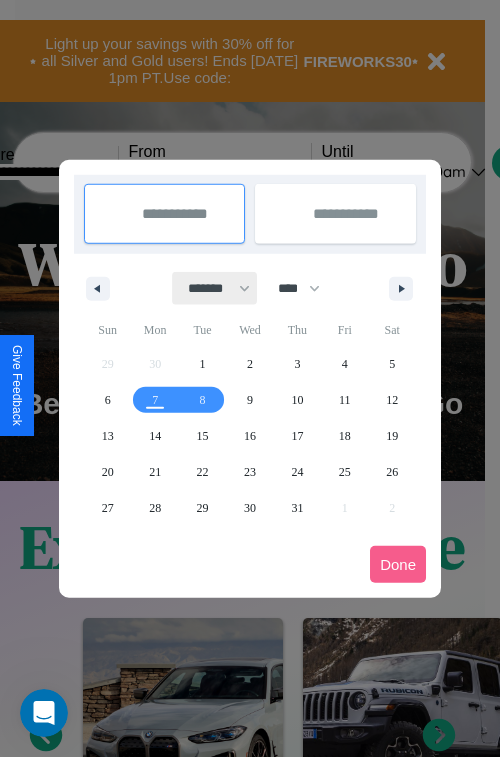 click on "******* ******** ***** ***** *** **** **** ****** ********* ******* ******** ********" at bounding box center [215, 288] 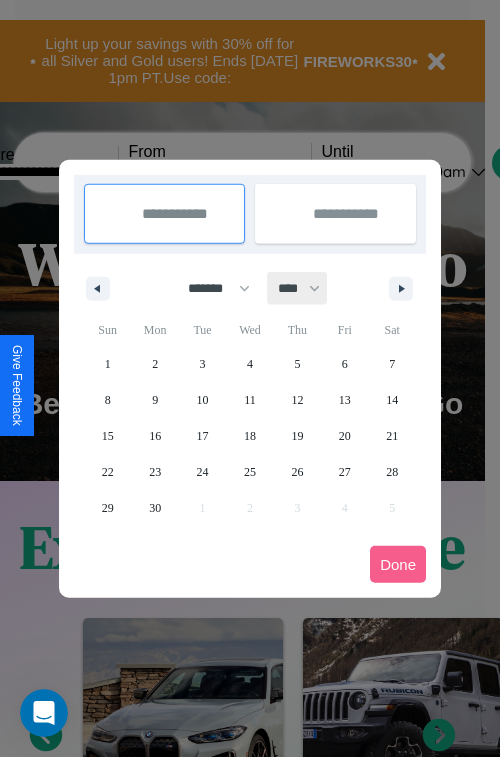 click on "**** **** **** **** **** **** **** **** **** **** **** **** **** **** **** **** **** **** **** **** **** **** **** **** **** **** **** **** **** **** **** **** **** **** **** **** **** **** **** **** **** **** **** **** **** **** **** **** **** **** **** **** **** **** **** **** **** **** **** **** **** **** **** **** **** **** **** **** **** **** **** **** **** **** **** **** **** **** **** **** **** **** **** **** **** **** **** **** **** **** **** **** **** **** **** **** **** **** **** **** **** **** **** **** **** **** **** **** **** **** **** **** **** **** **** **** **** **** **** **** ****" at bounding box center (298, 288) 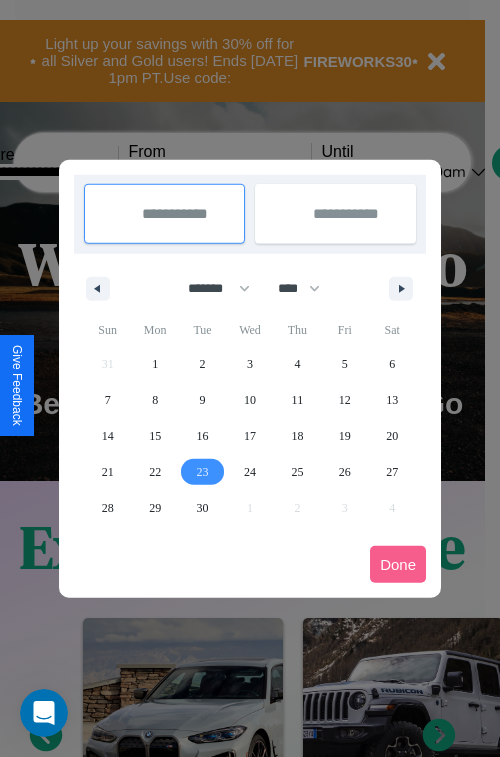 click on "23" at bounding box center [203, 472] 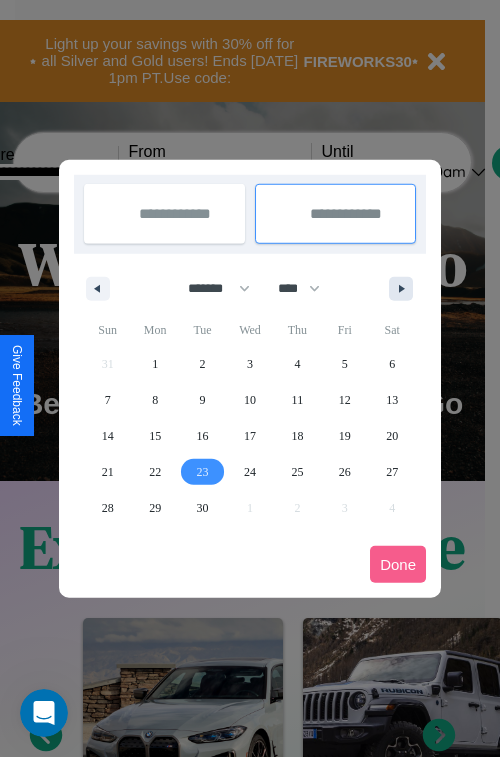click at bounding box center (405, 289) 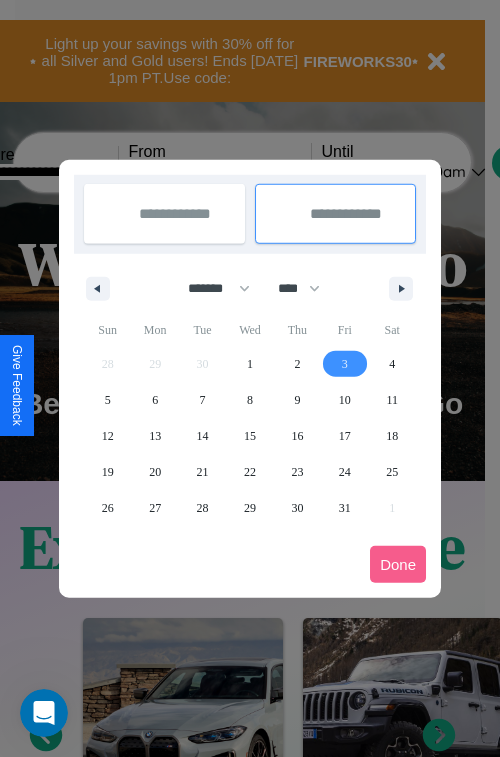 click on "3" at bounding box center (345, 364) 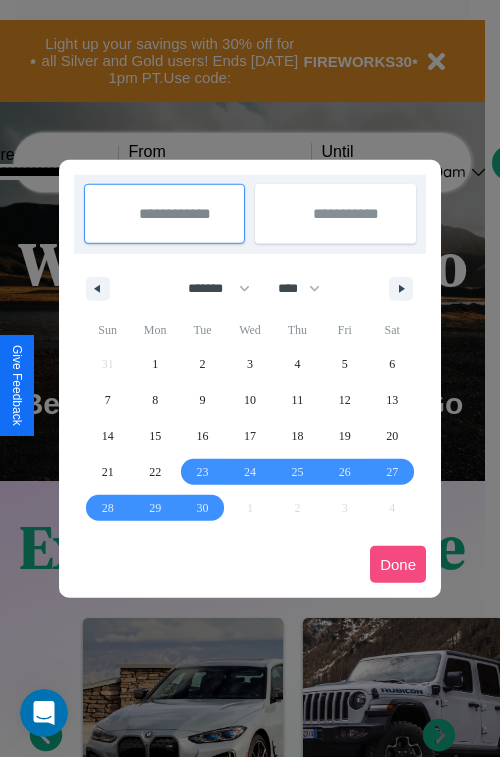 click on "Done" at bounding box center [398, 564] 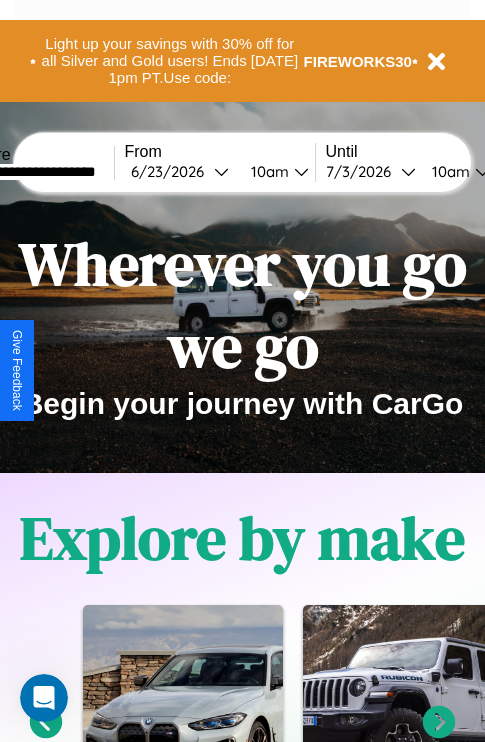 scroll, scrollTop: 0, scrollLeft: 72, axis: horizontal 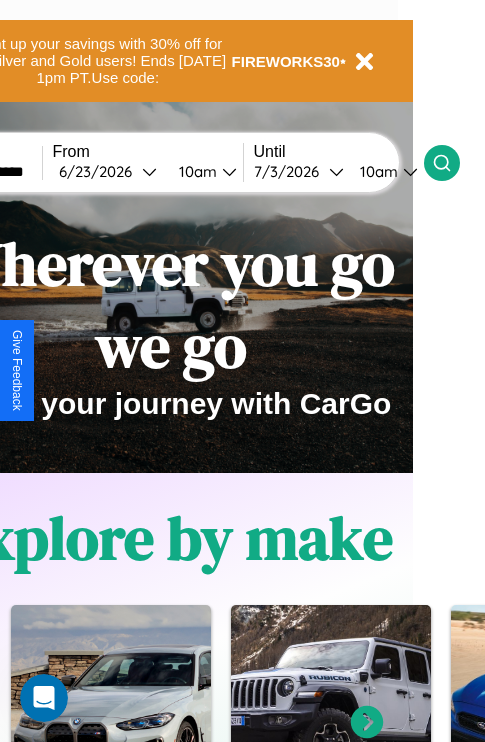 click 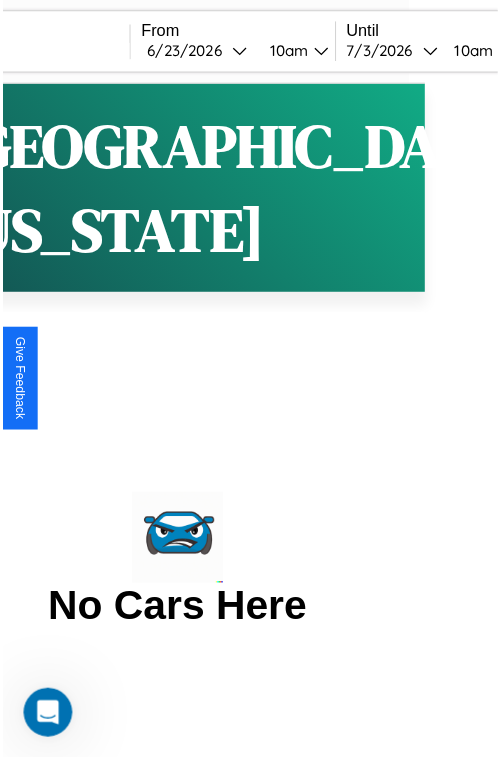 scroll, scrollTop: 0, scrollLeft: 0, axis: both 